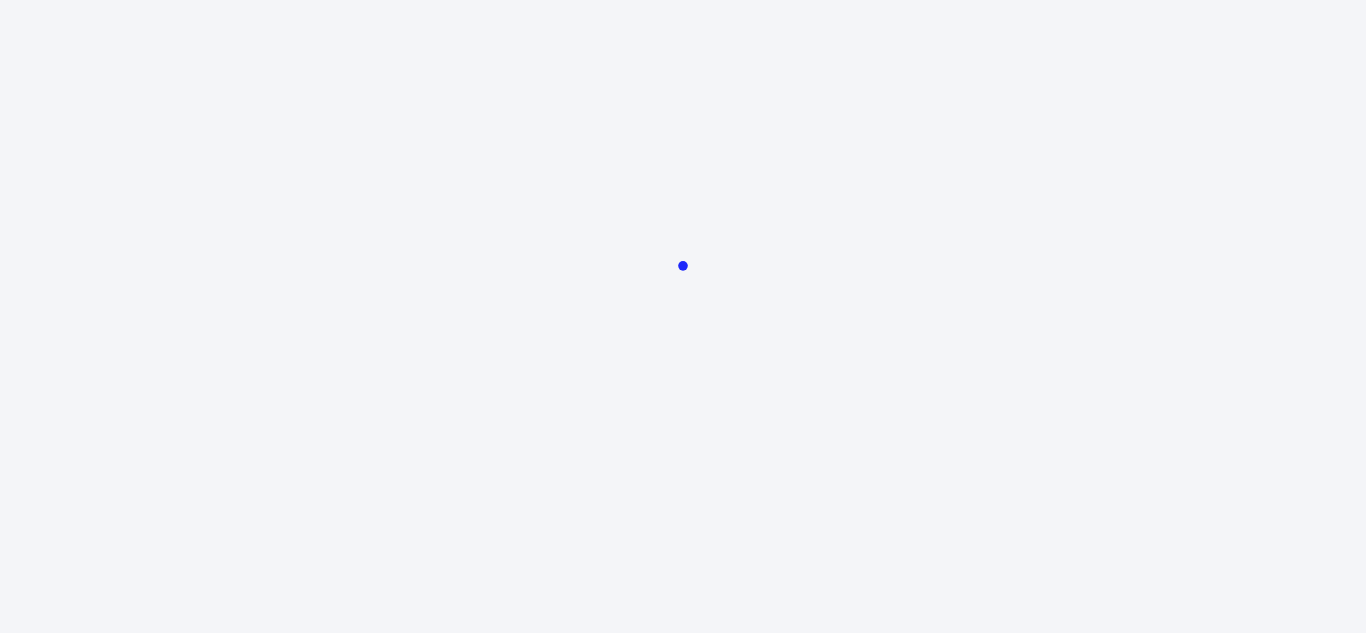scroll, scrollTop: 0, scrollLeft: 0, axis: both 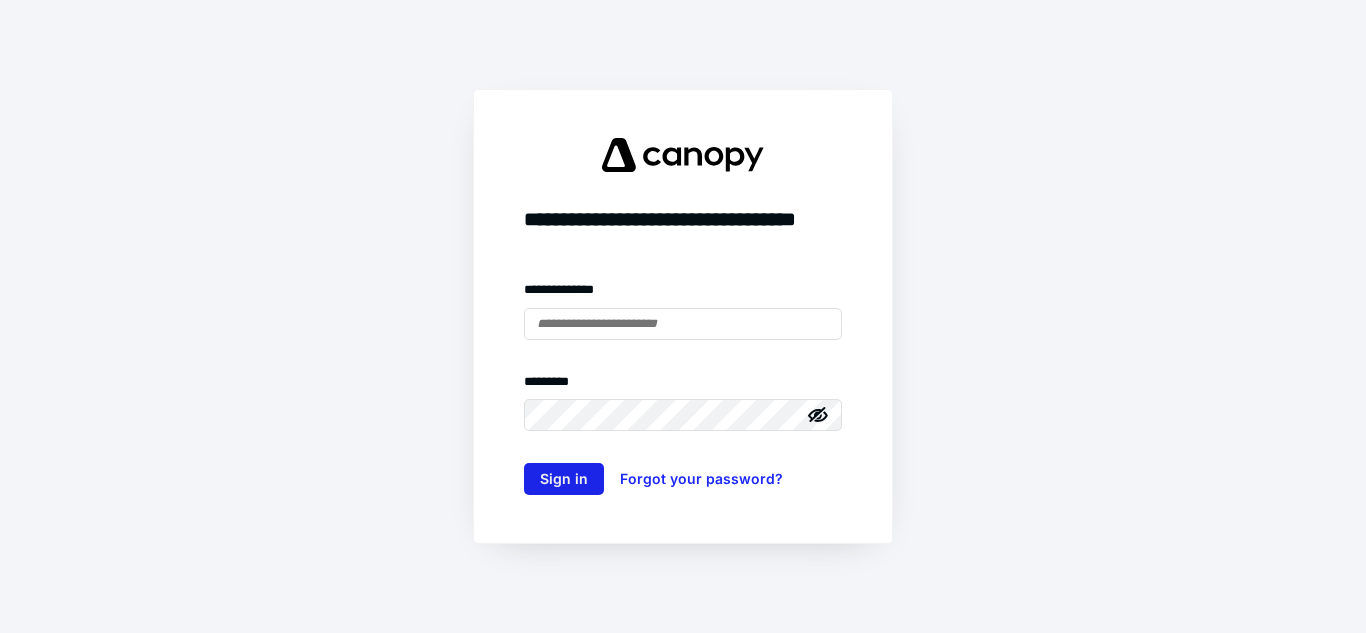 type on "**********" 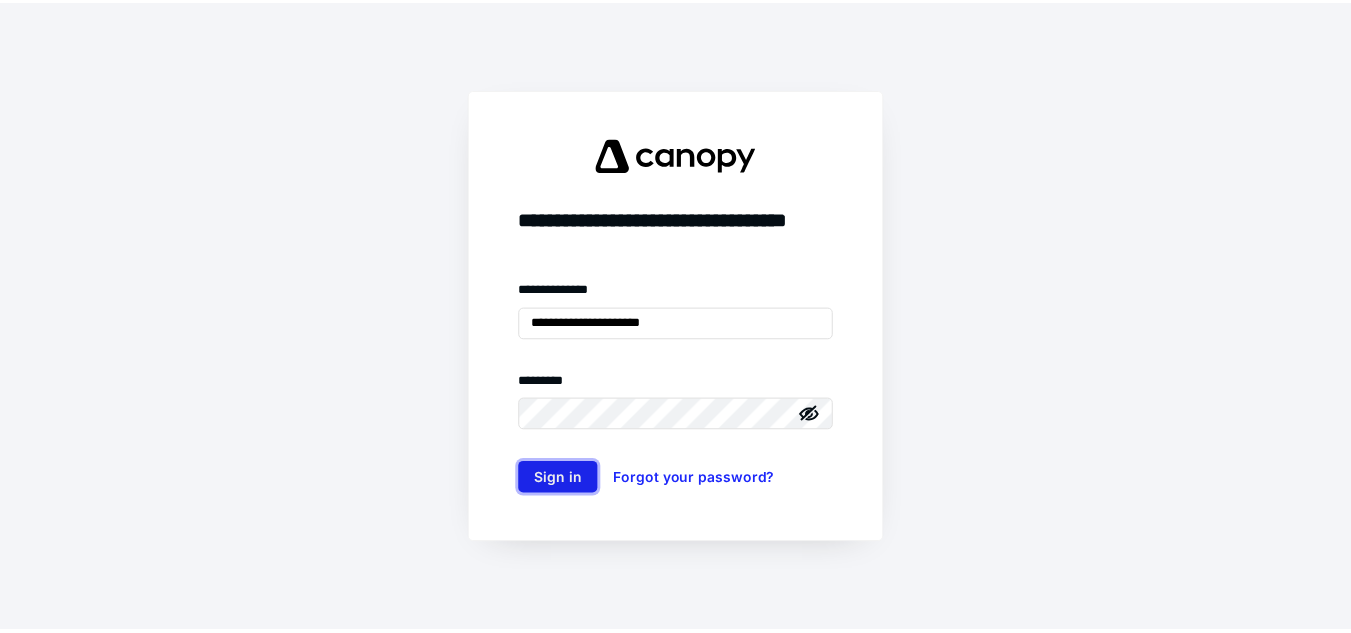 scroll, scrollTop: 0, scrollLeft: 0, axis: both 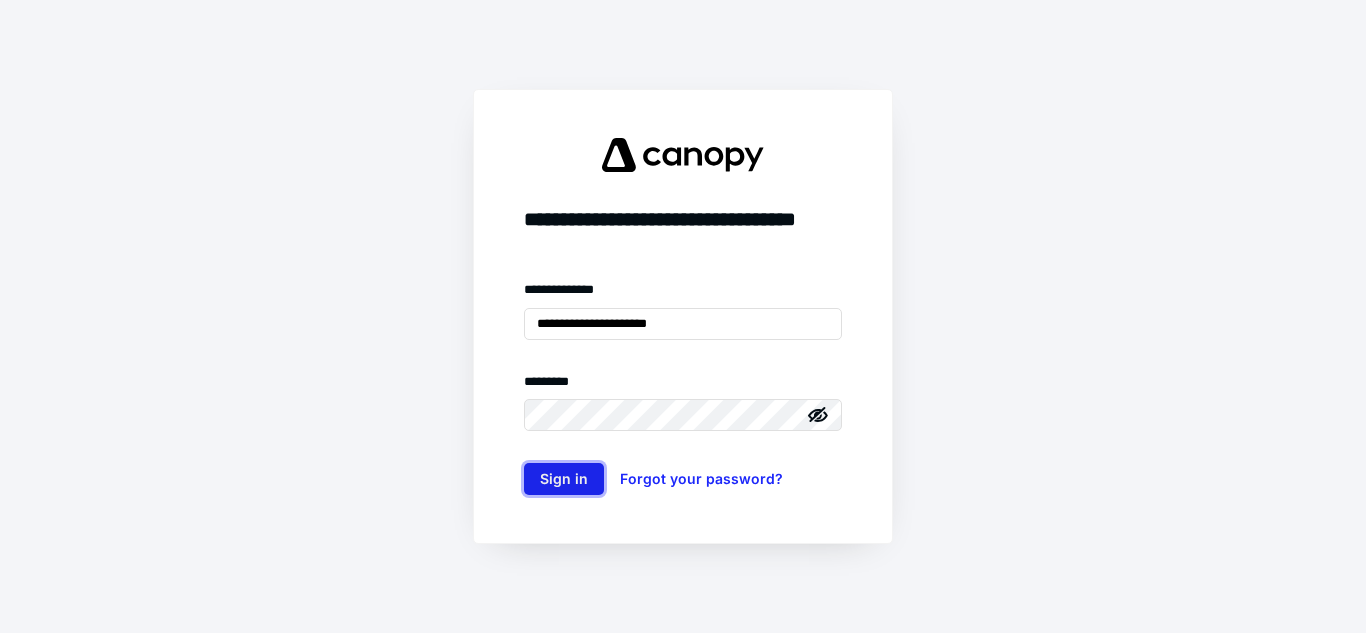 click on "Sign in" at bounding box center (564, 479) 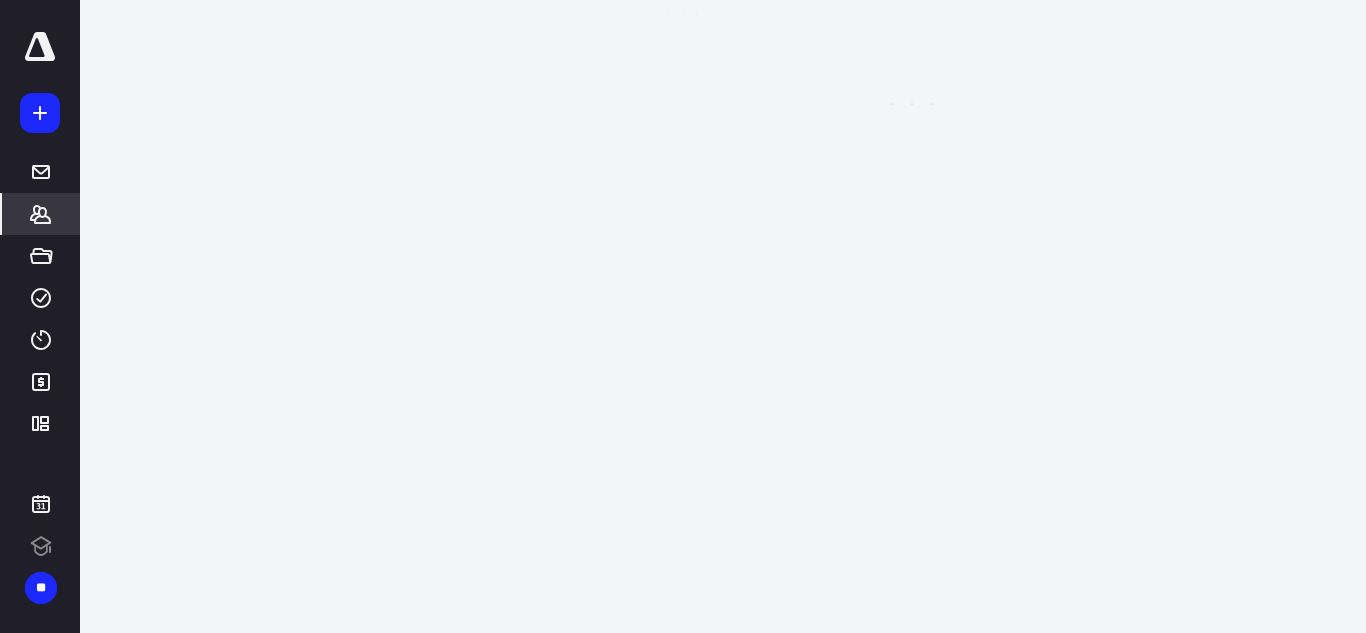 click 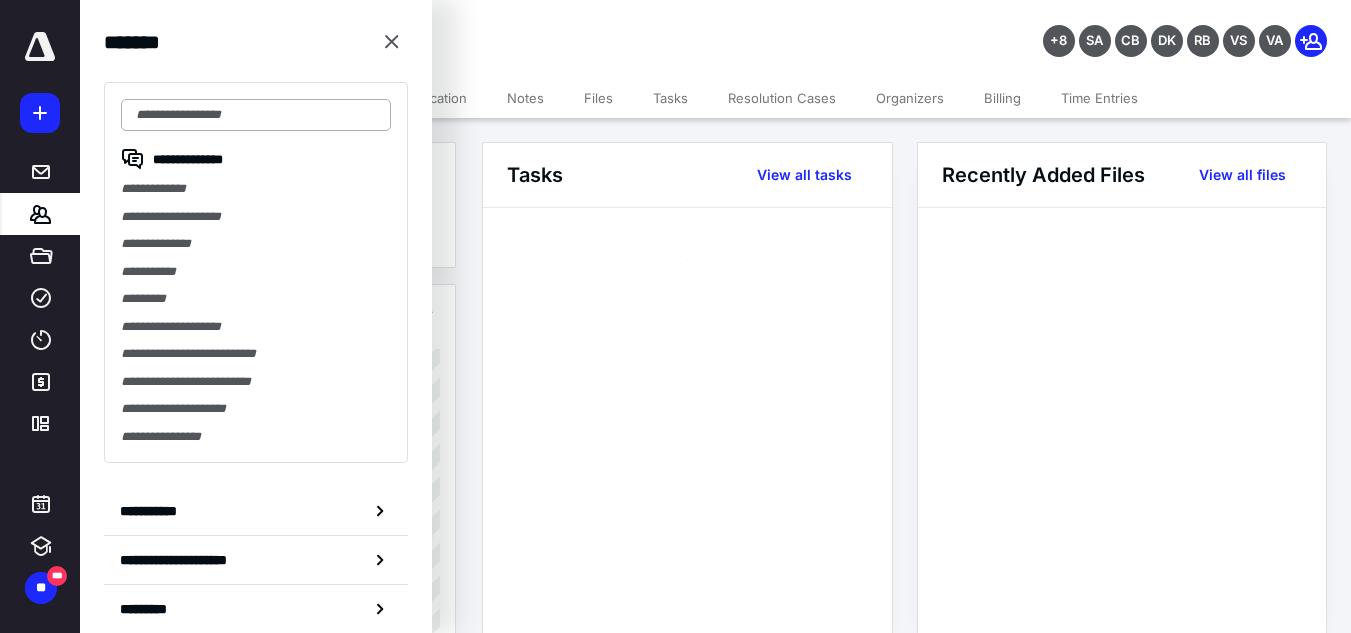 type on "**********" 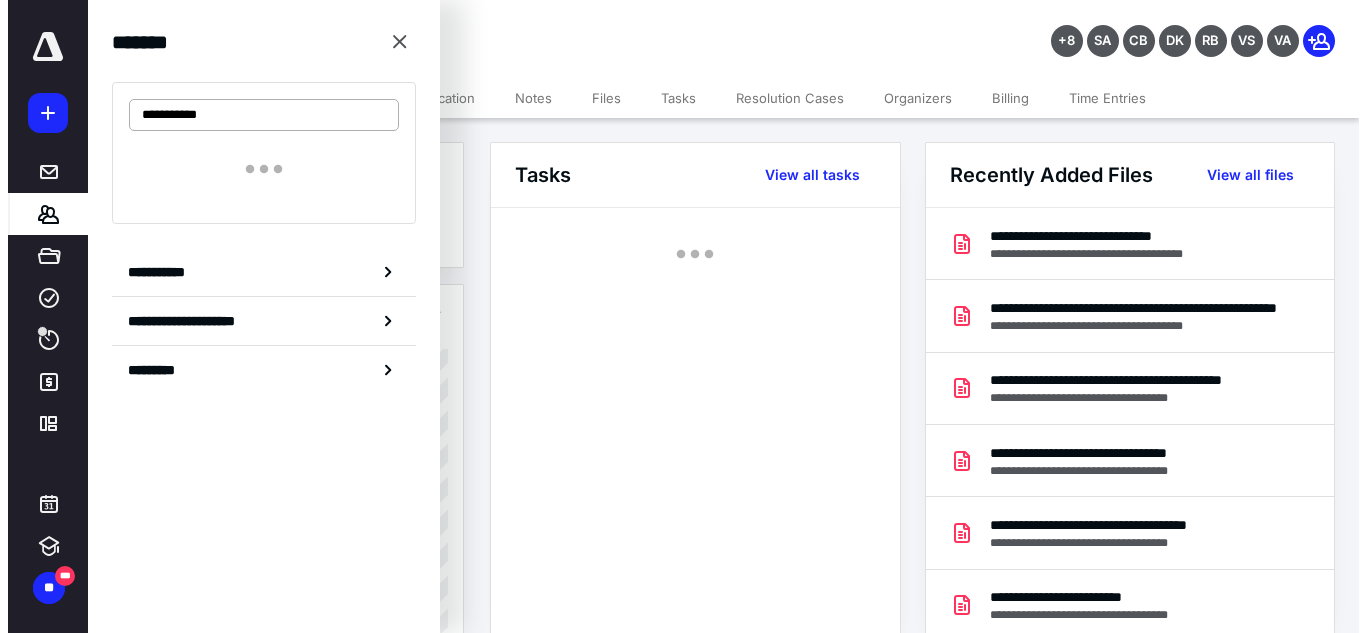 scroll, scrollTop: 0, scrollLeft: 0, axis: both 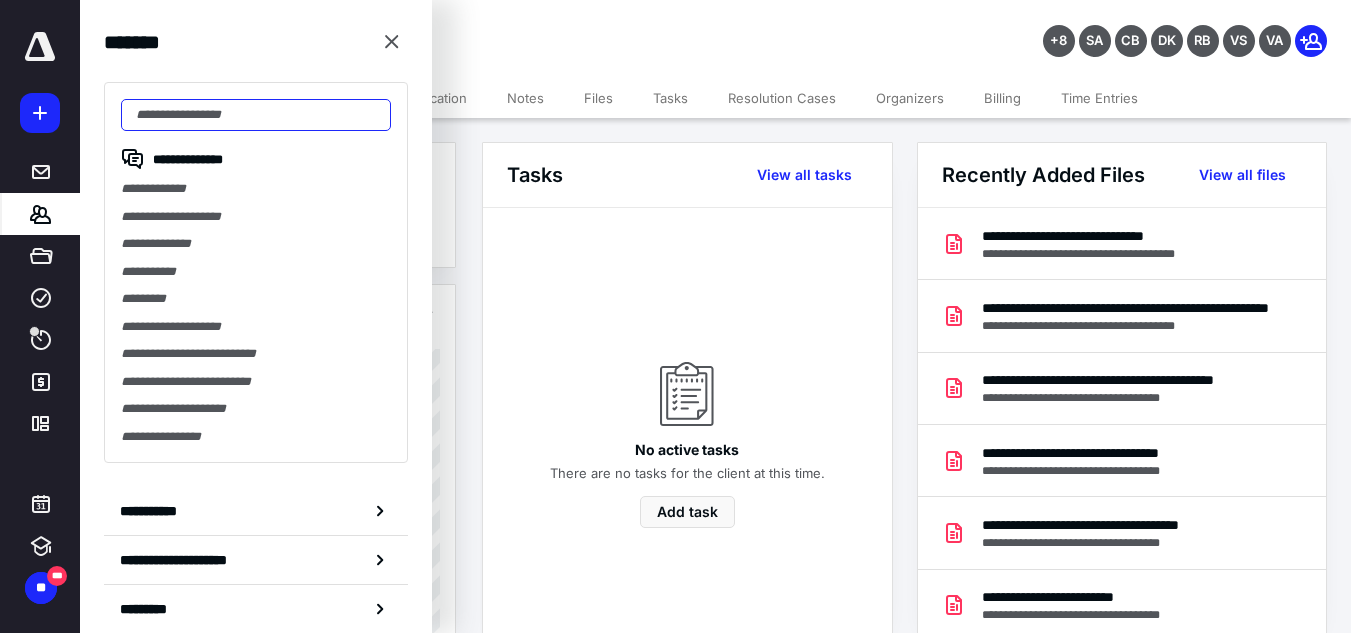 paste on "**********" 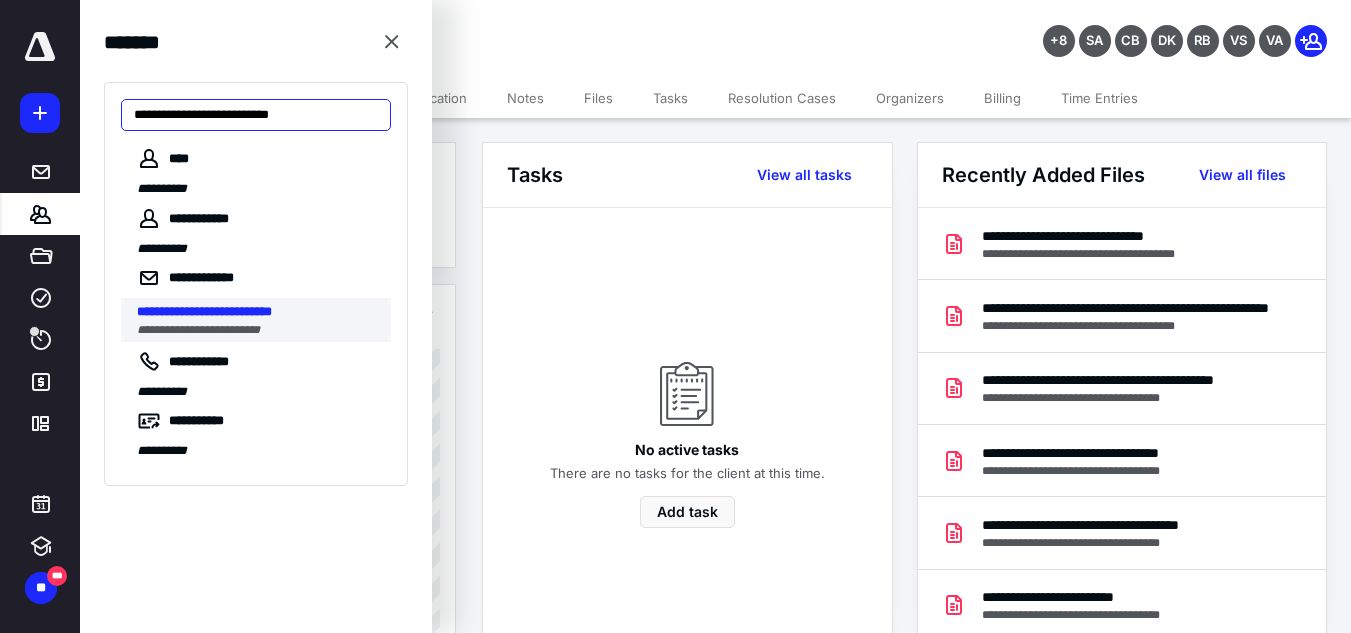 type on "**********" 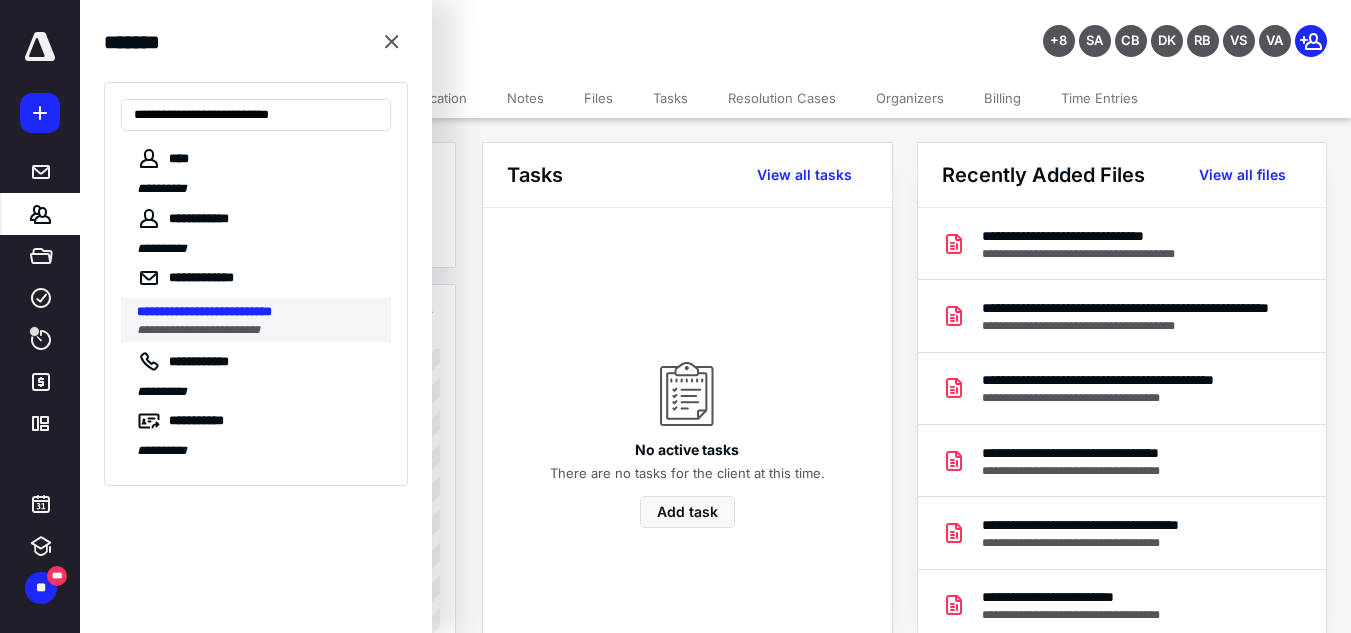 click on "**********" at bounding box center (204, 311) 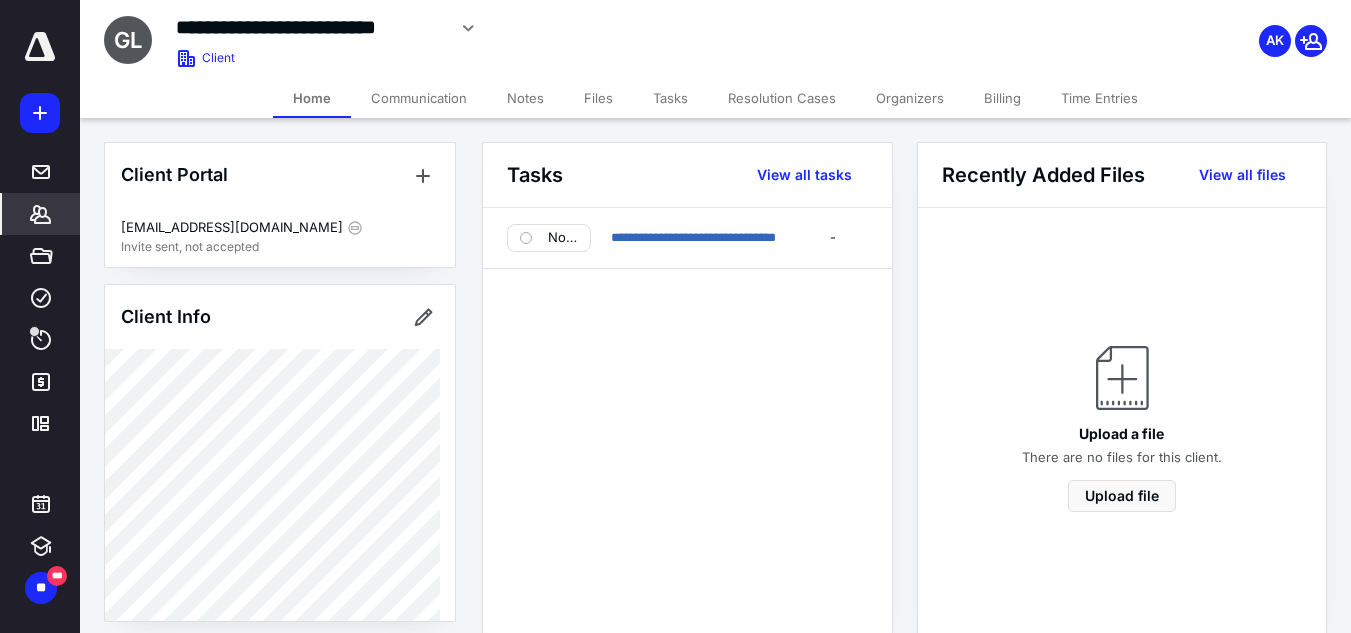 click on "Billing" at bounding box center (1002, 98) 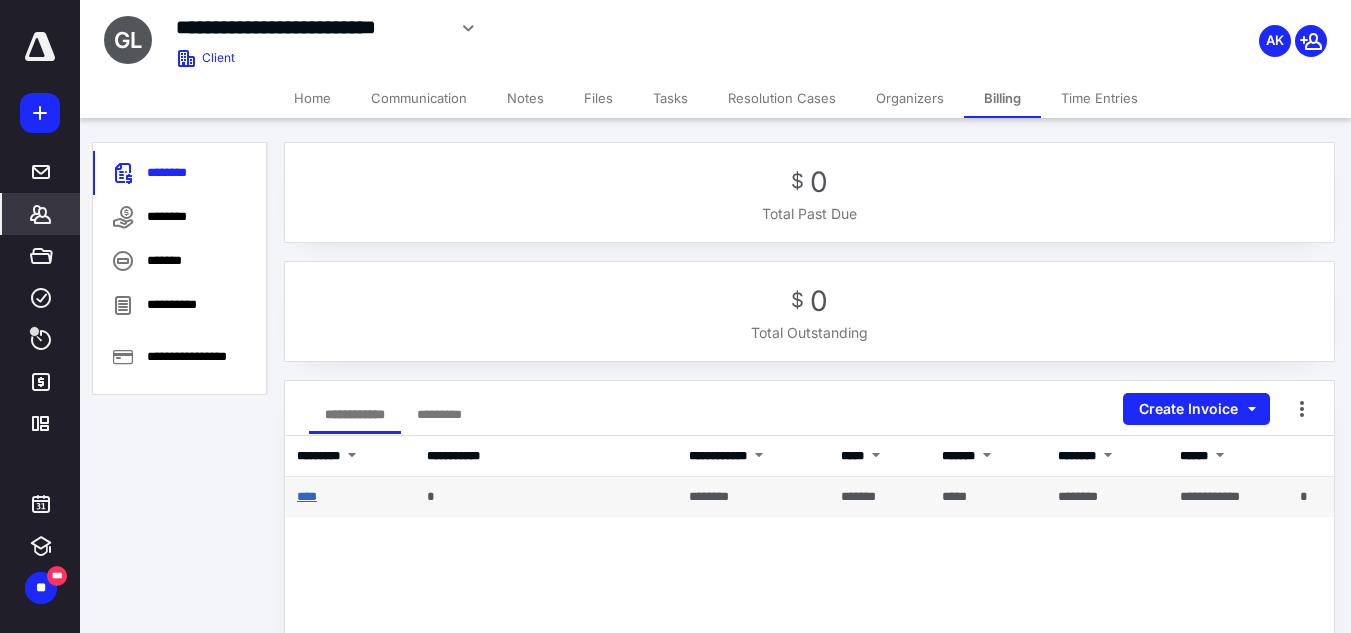 click on "****" at bounding box center (307, 496) 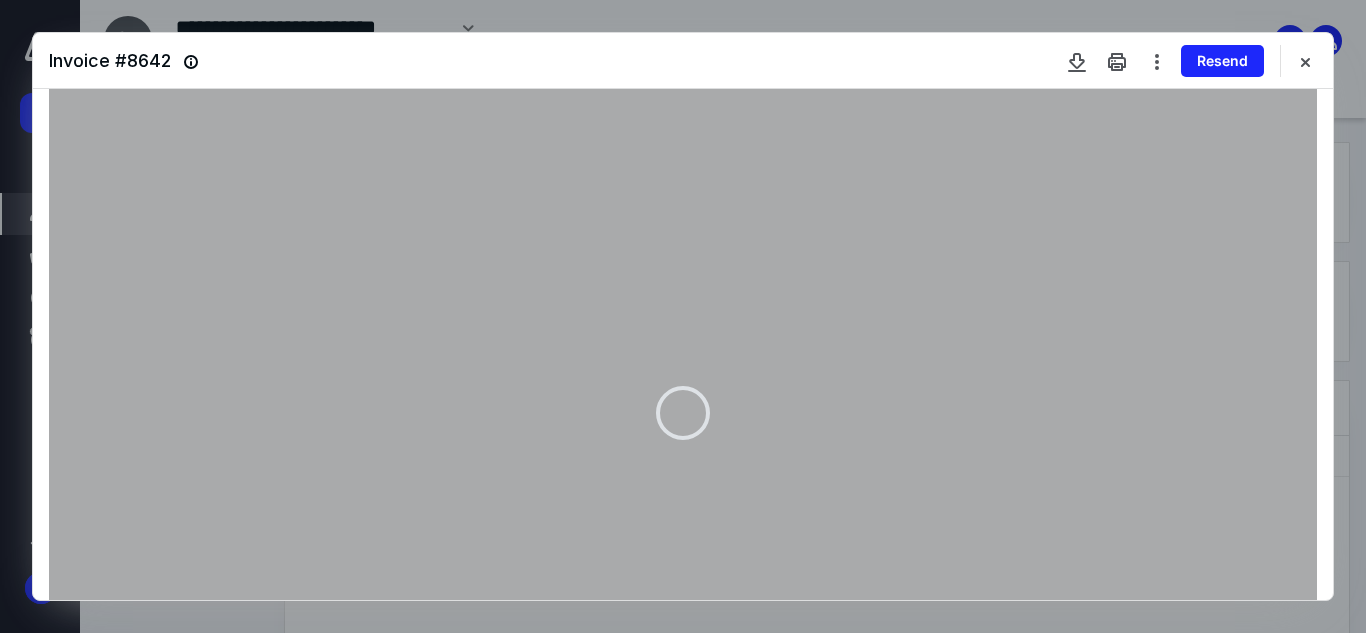 scroll, scrollTop: 213, scrollLeft: 0, axis: vertical 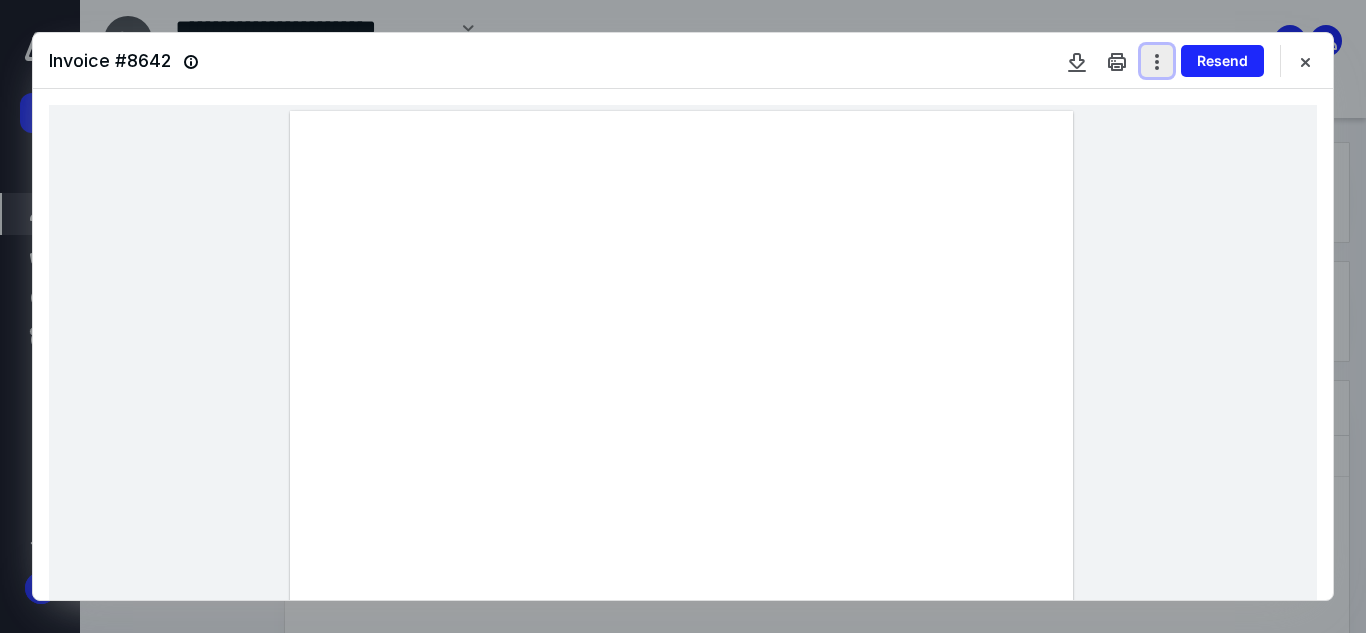 click at bounding box center (1157, 61) 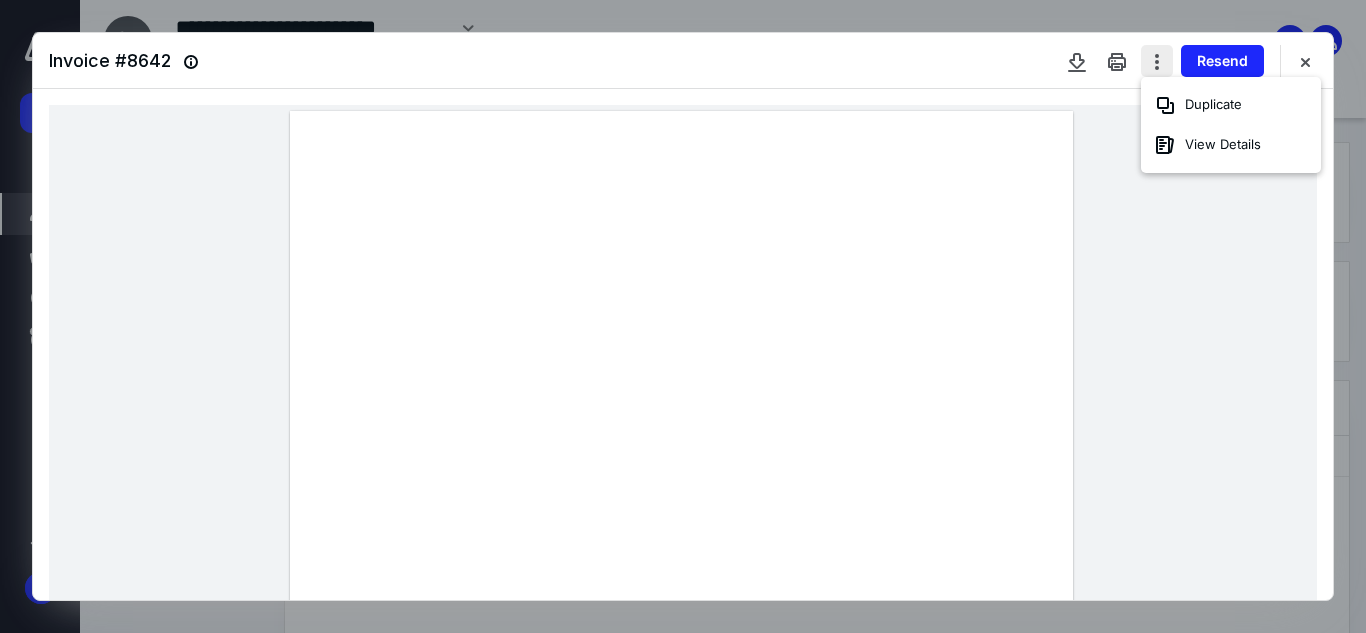 click at bounding box center [1157, 61] 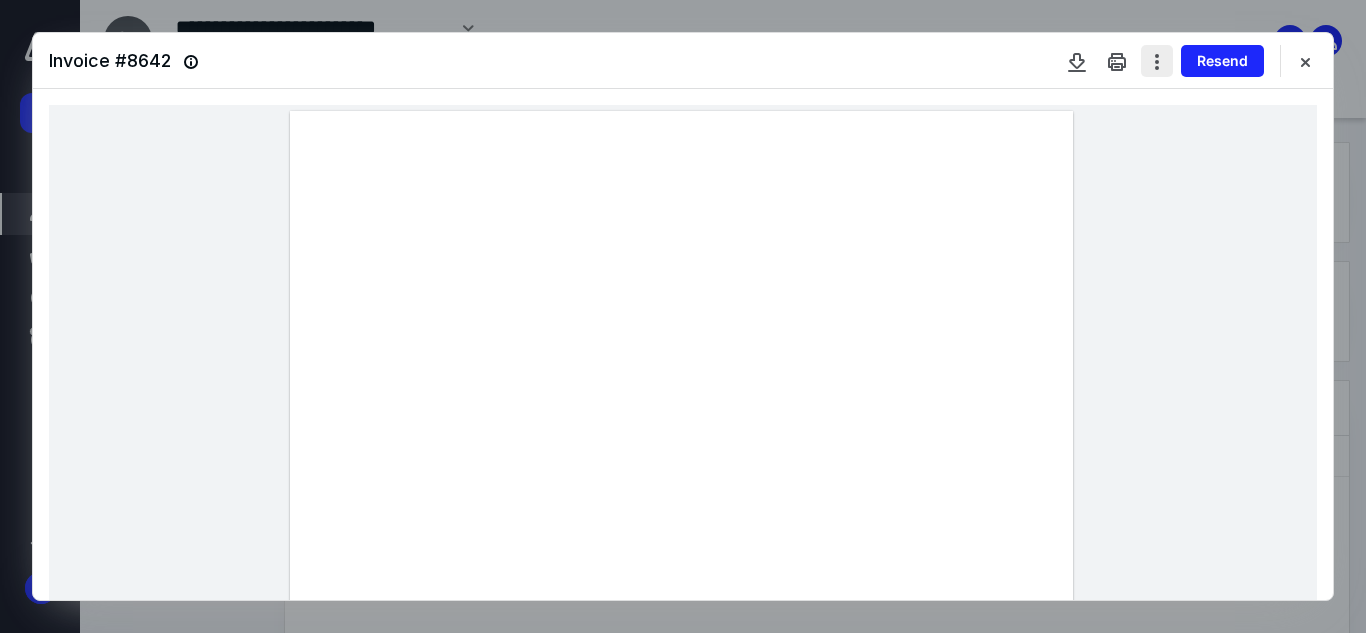 click at bounding box center (1157, 61) 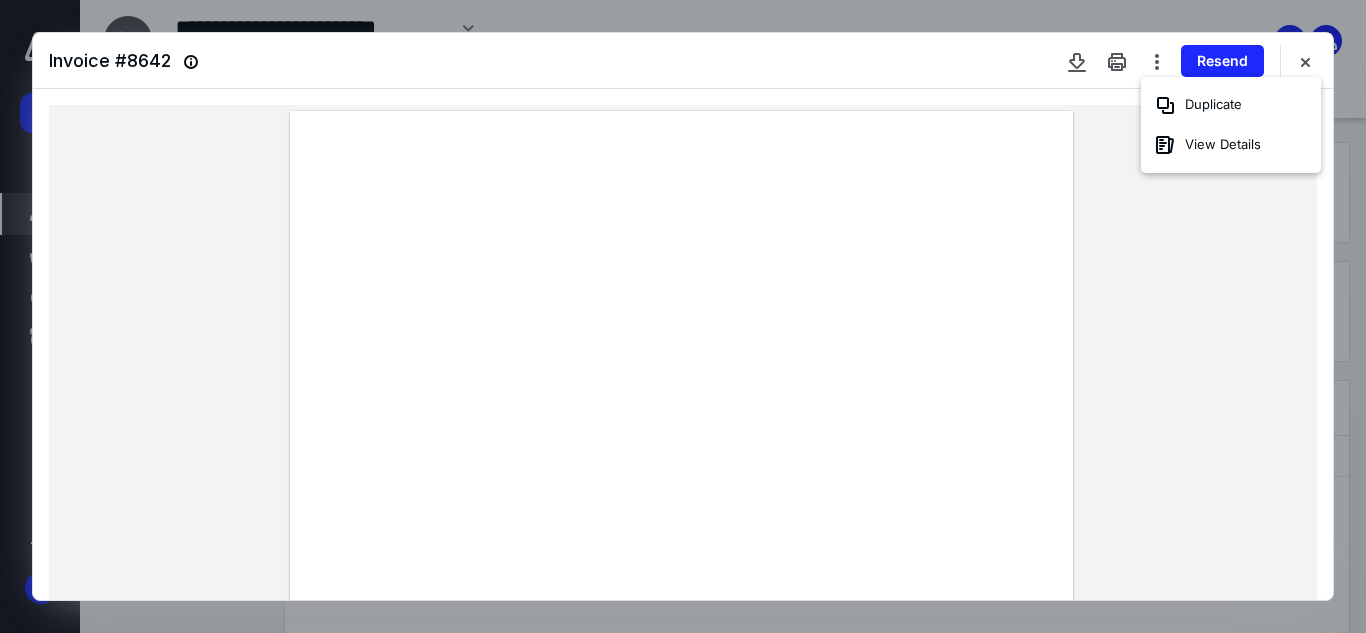 click at bounding box center (683, 617) 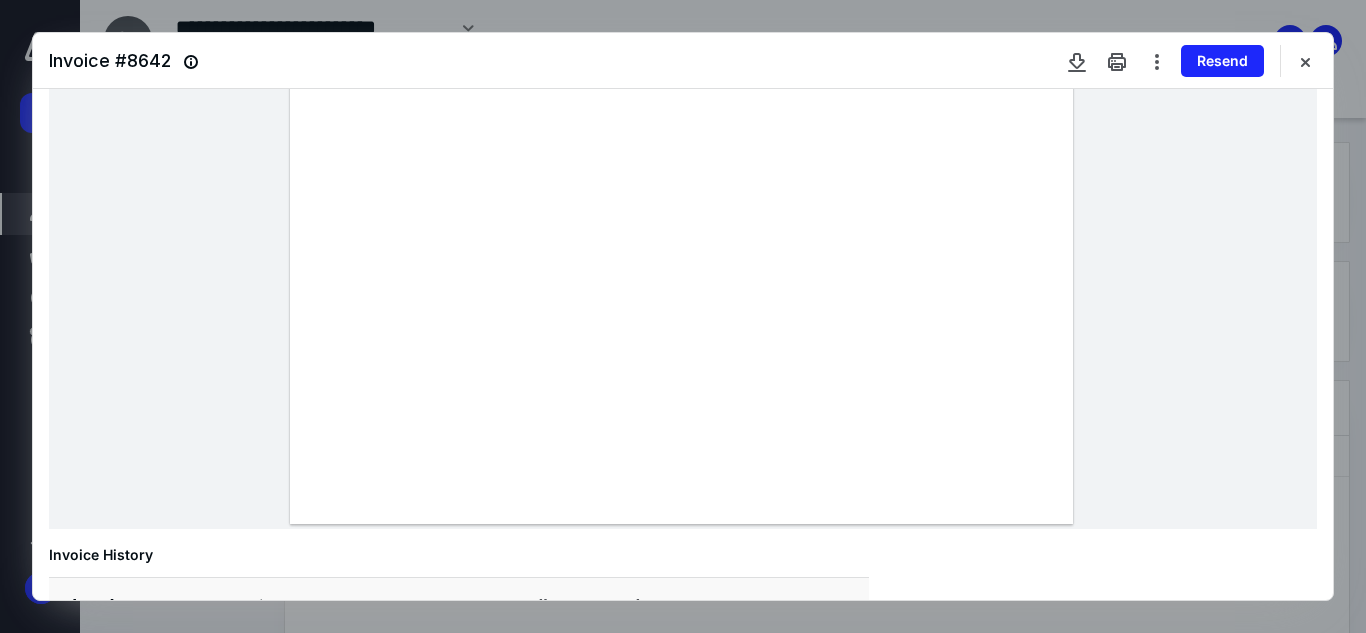 scroll, scrollTop: 759, scrollLeft: 0, axis: vertical 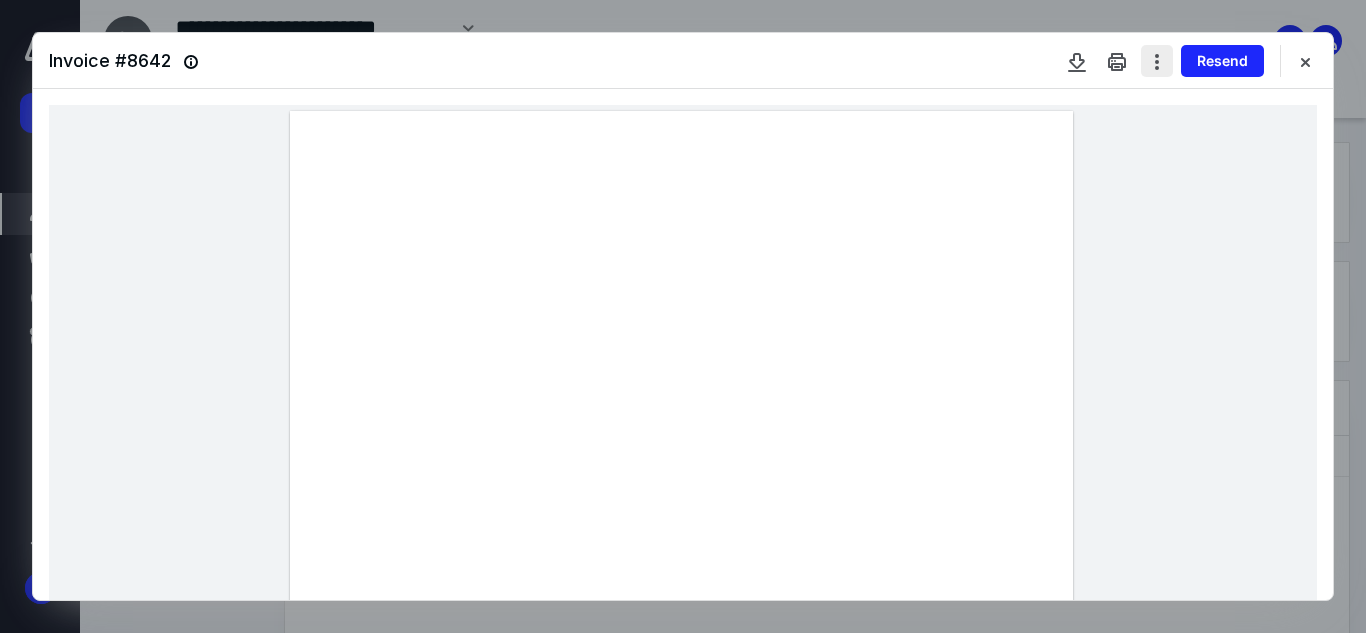 click at bounding box center [1157, 61] 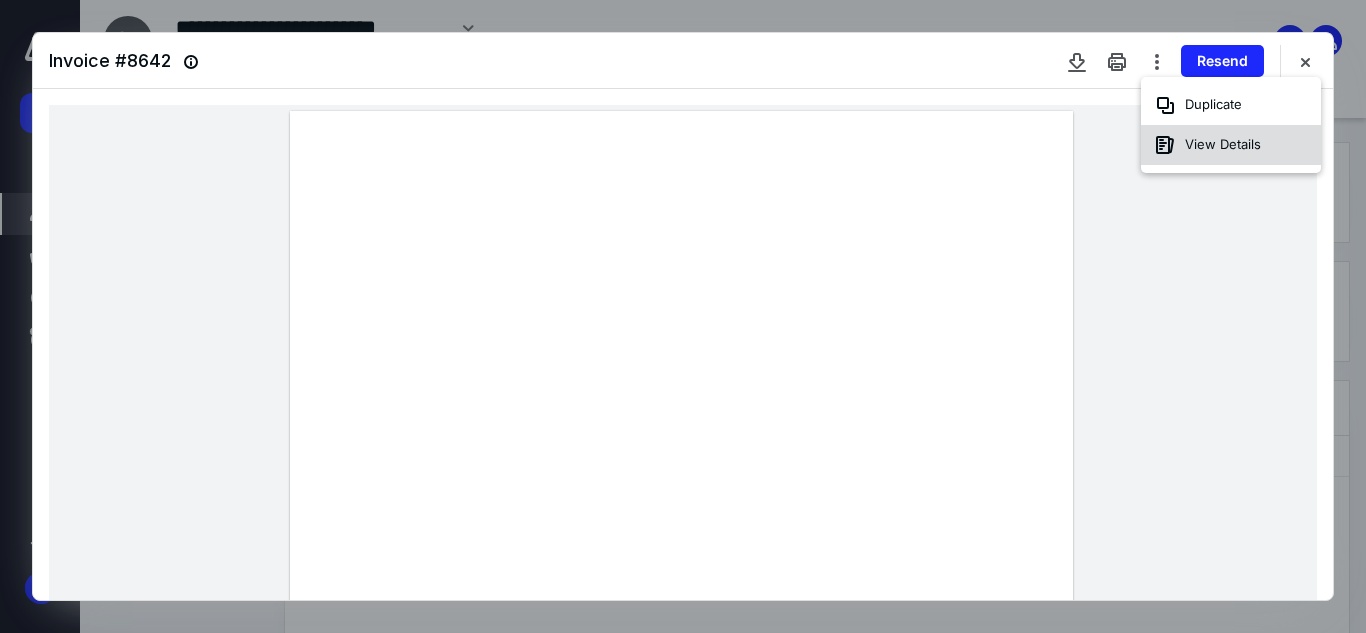 click on "View Details" at bounding box center [1231, 145] 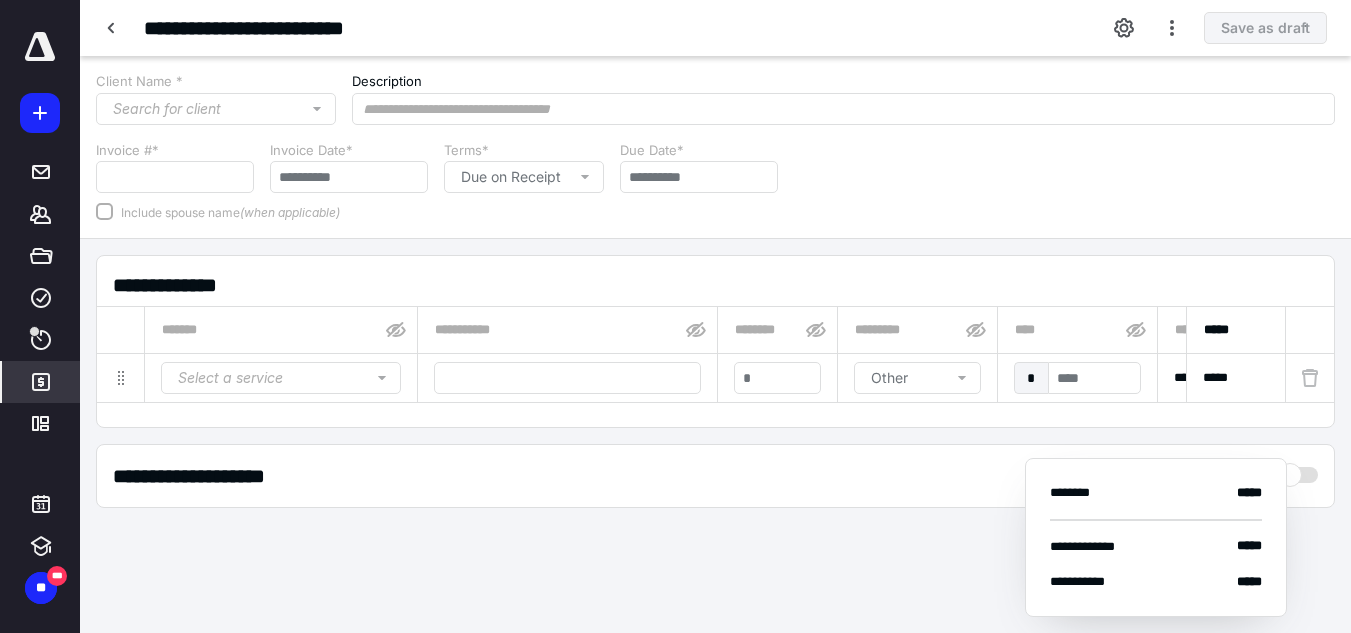 type on "****" 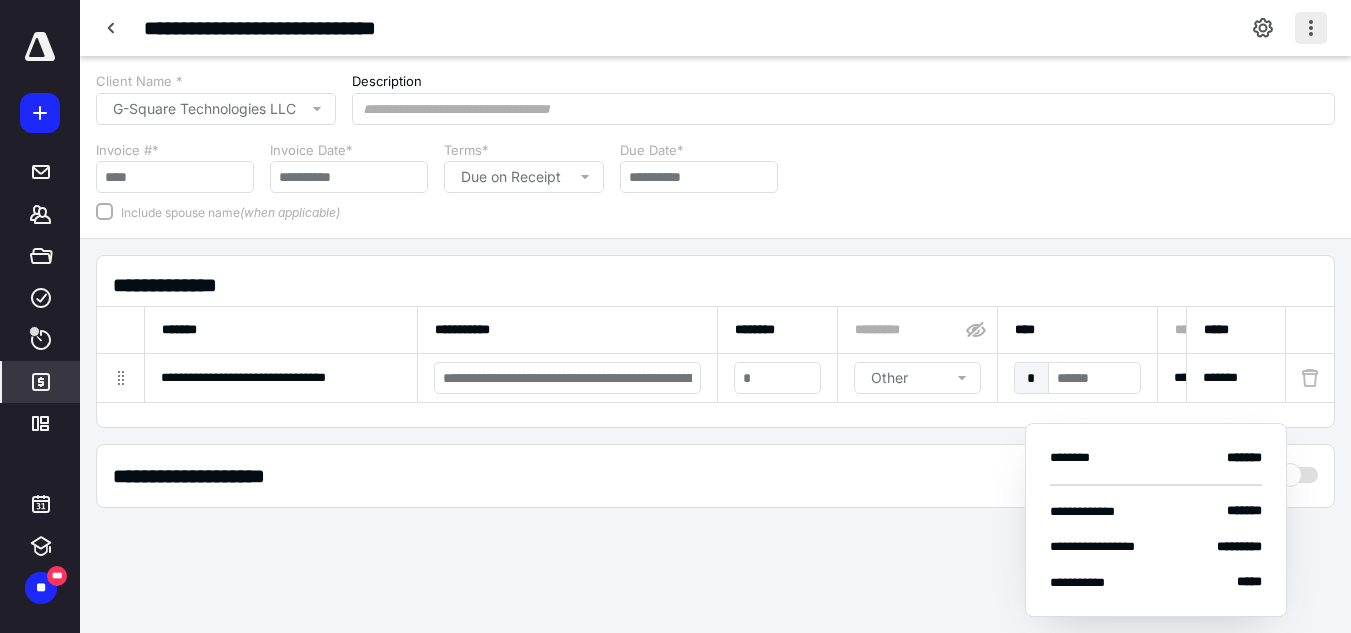 click at bounding box center (1311, 28) 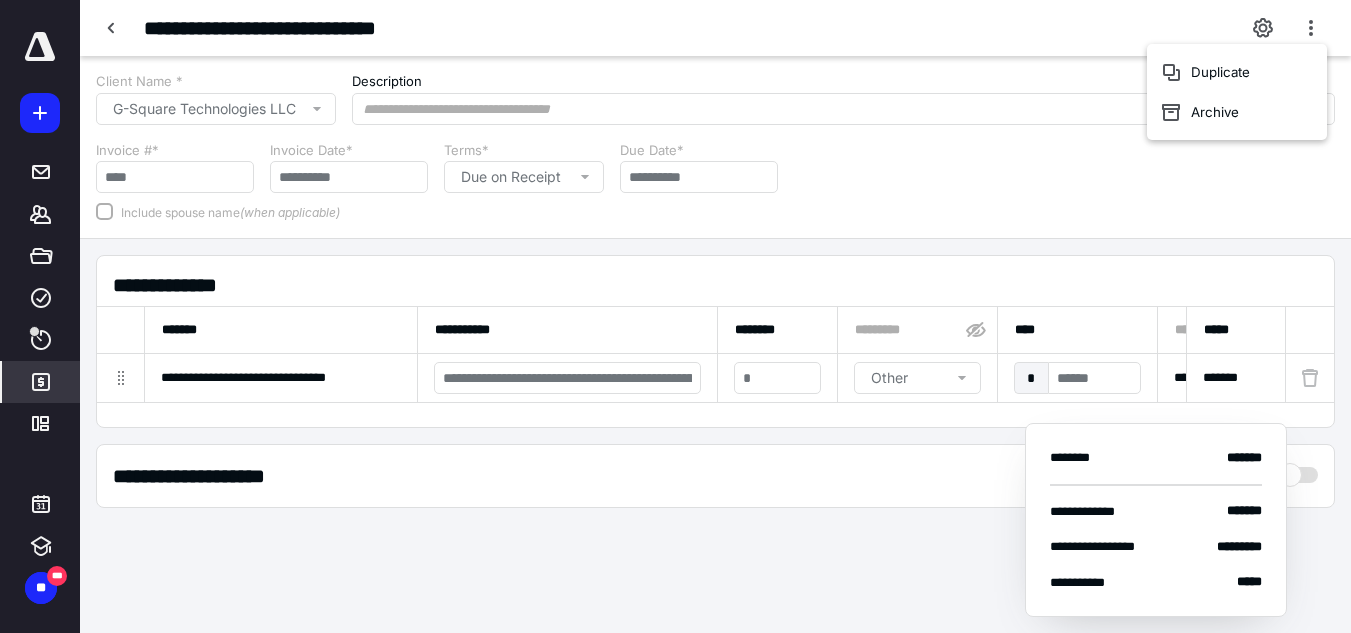 click on "Include spouse name  (when applicable)" at bounding box center [715, 211] 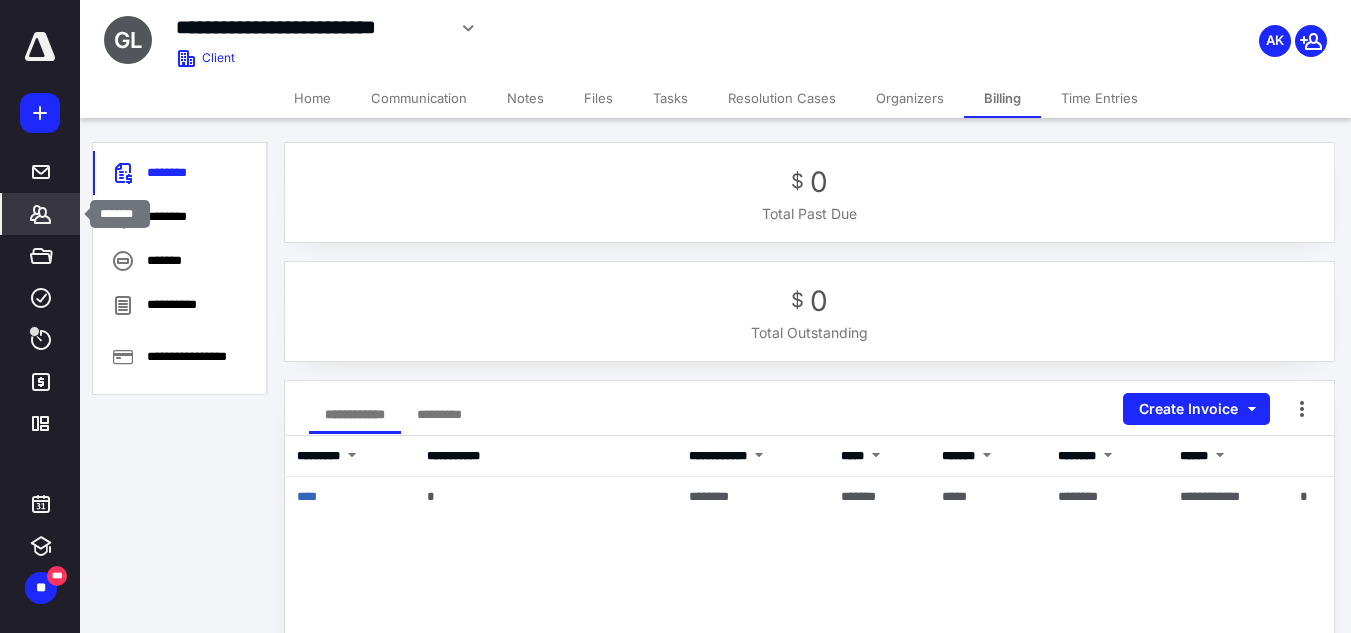 click on "*******" at bounding box center [41, 214] 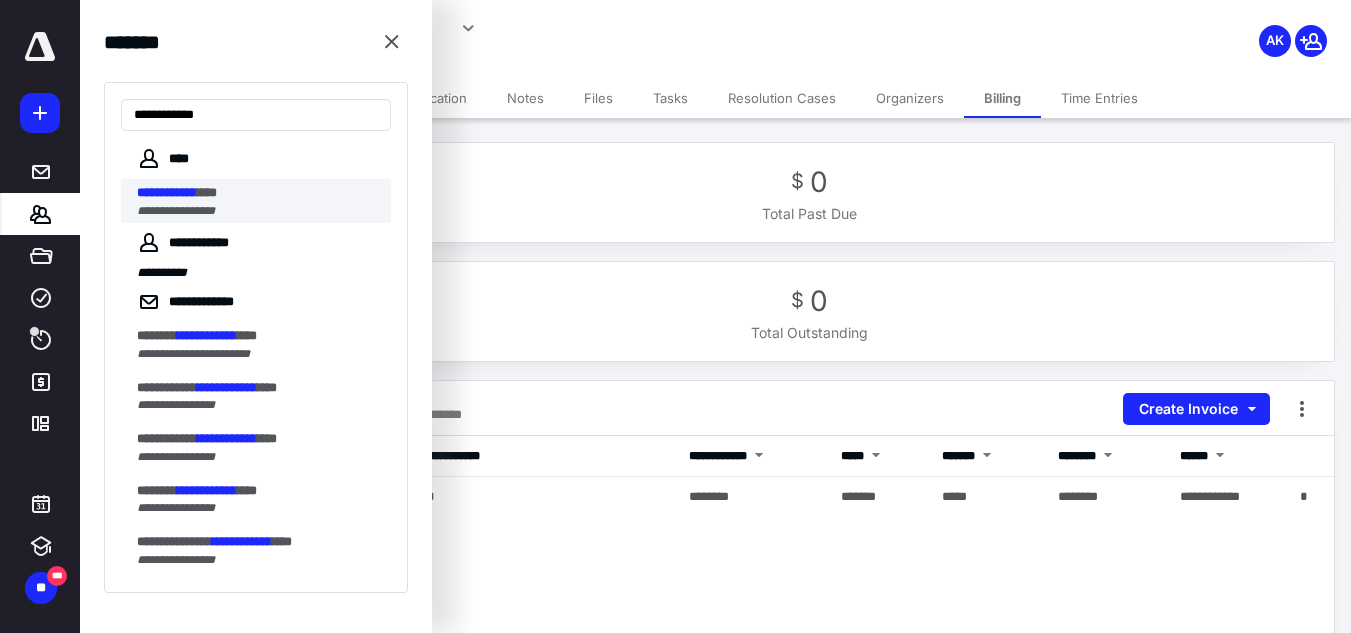 type on "**********" 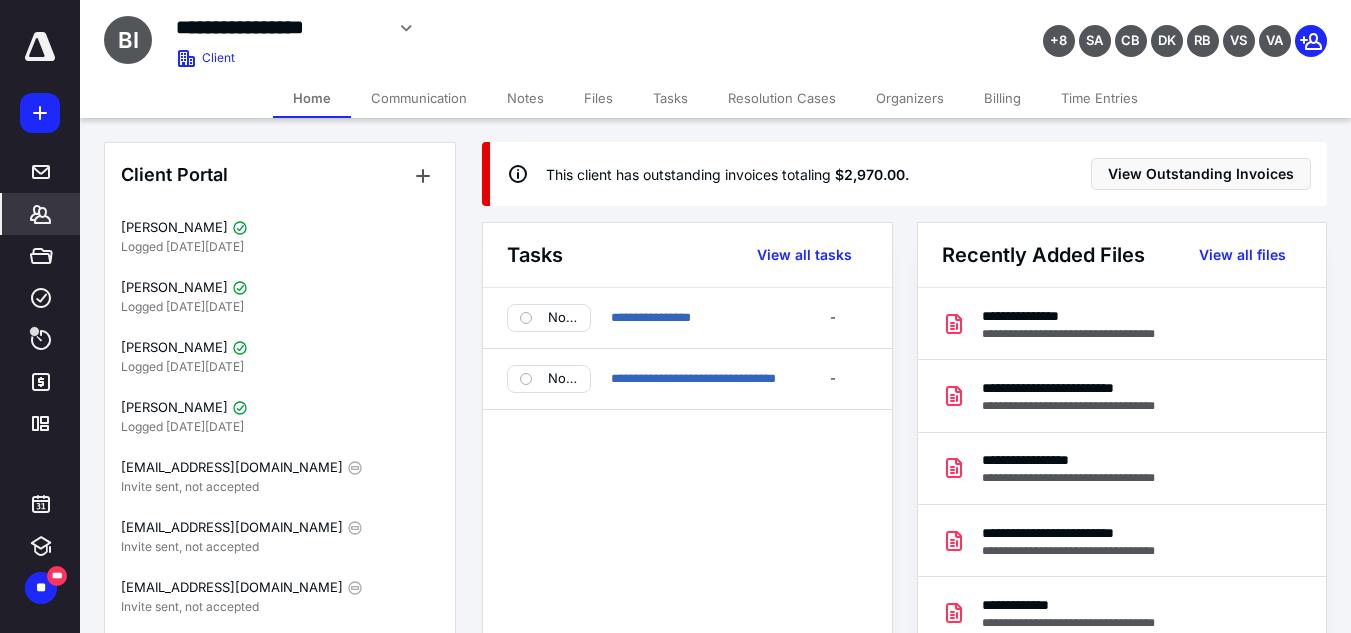 click on "Billing" at bounding box center [1002, 98] 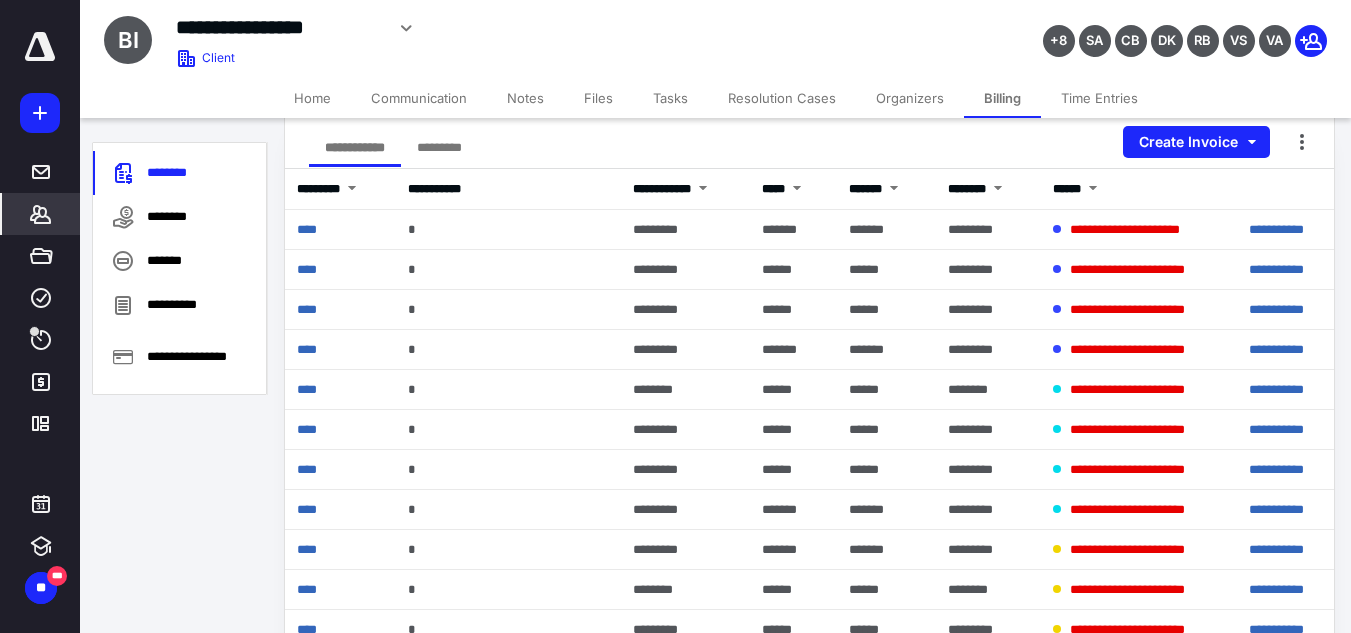 scroll, scrollTop: 280, scrollLeft: 0, axis: vertical 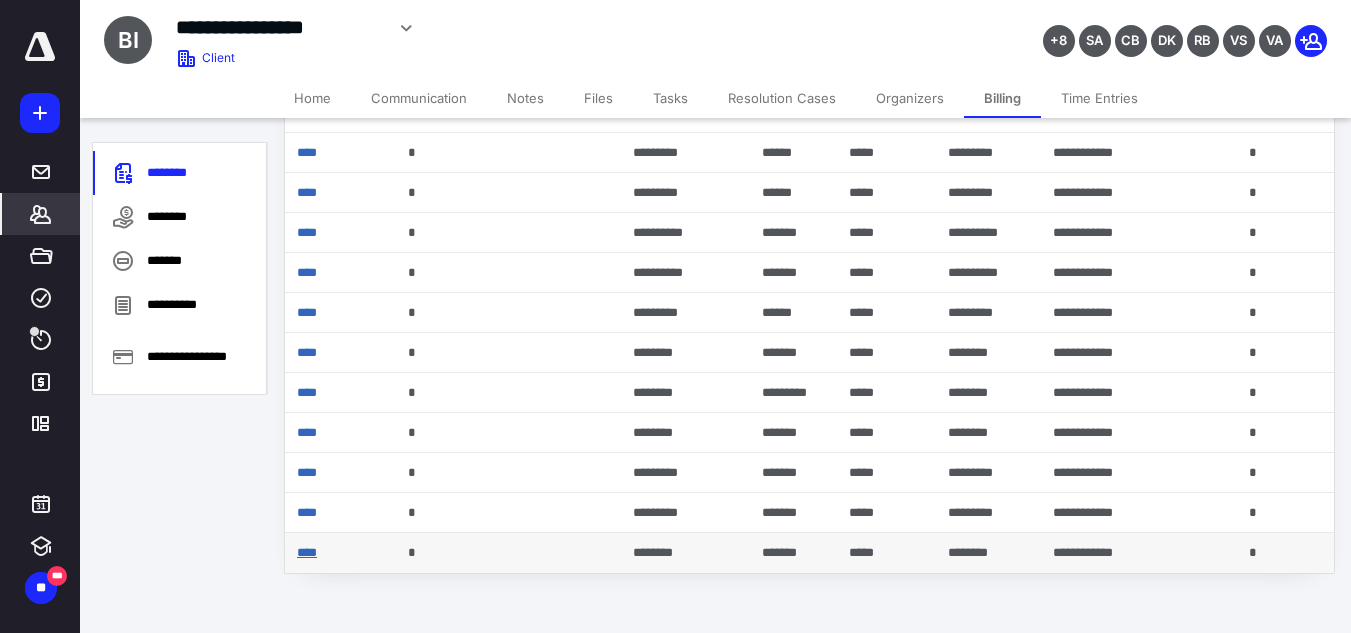 click on "****" at bounding box center [307, 552] 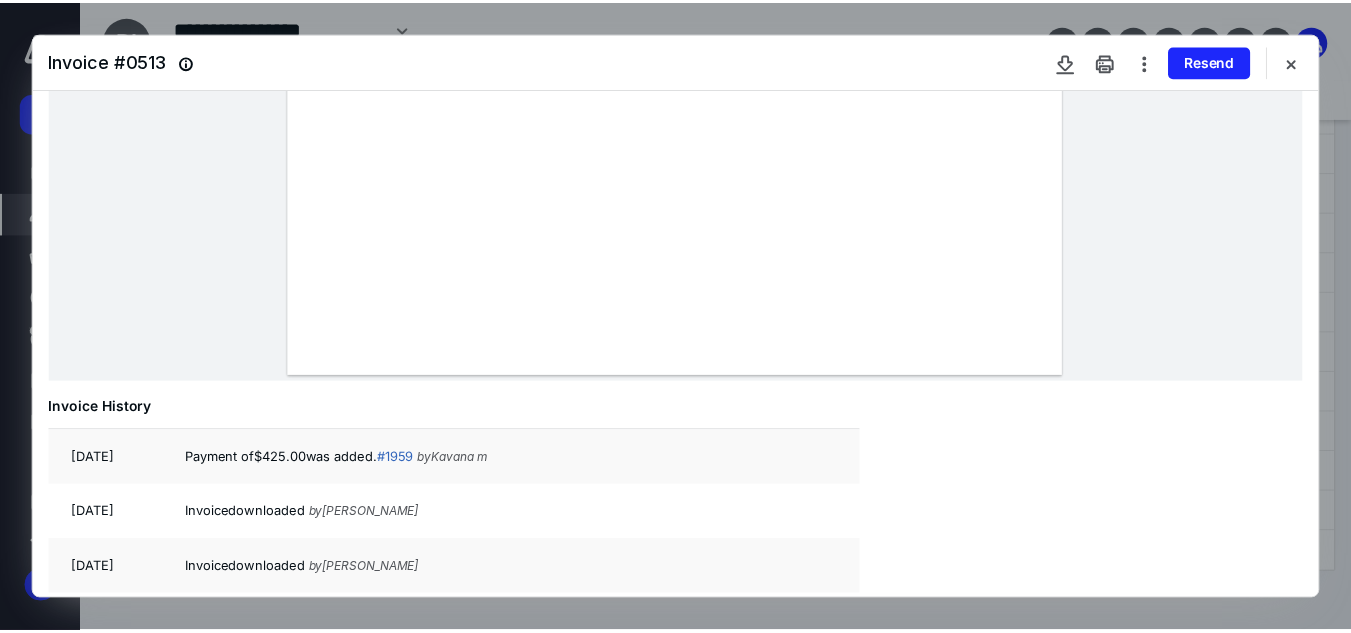 scroll, scrollTop: 300, scrollLeft: 0, axis: vertical 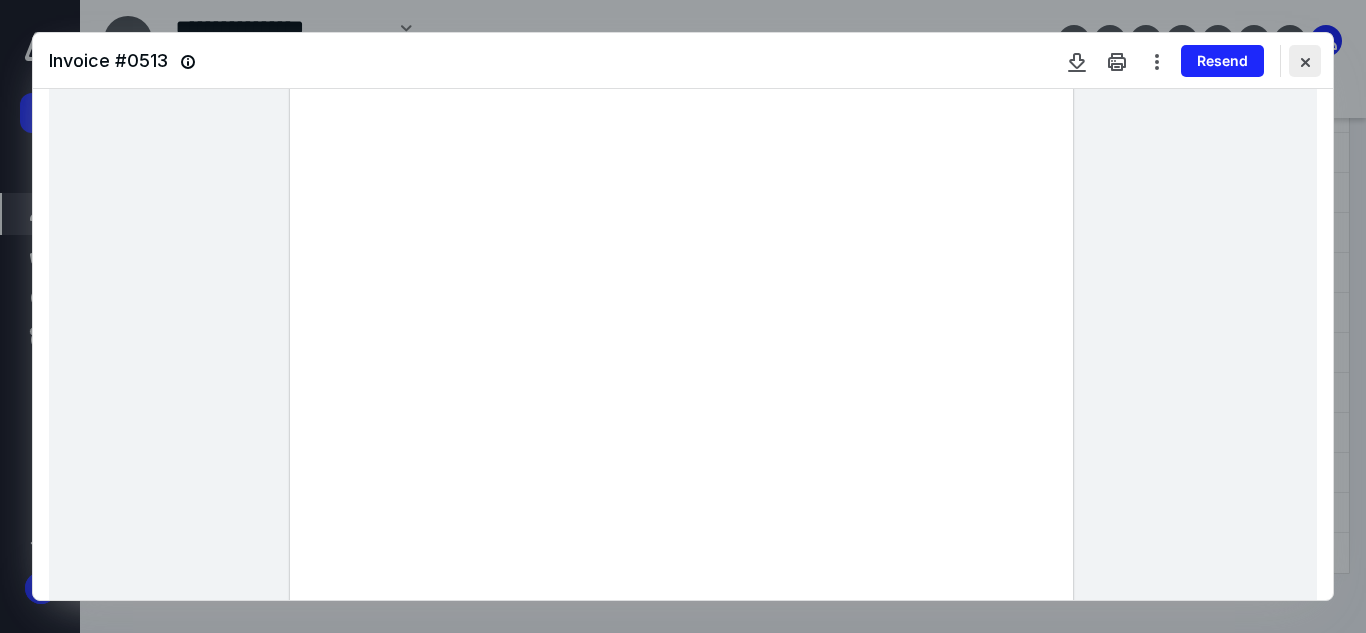 click at bounding box center [1305, 61] 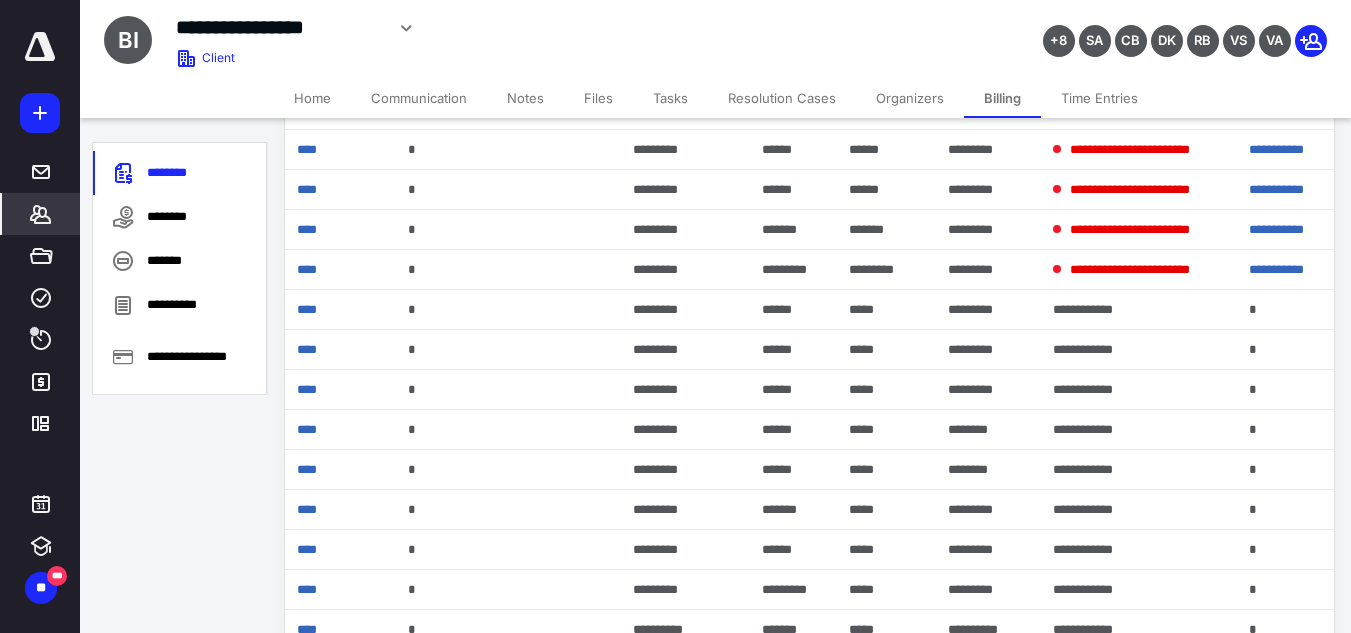 scroll, scrollTop: 944, scrollLeft: 0, axis: vertical 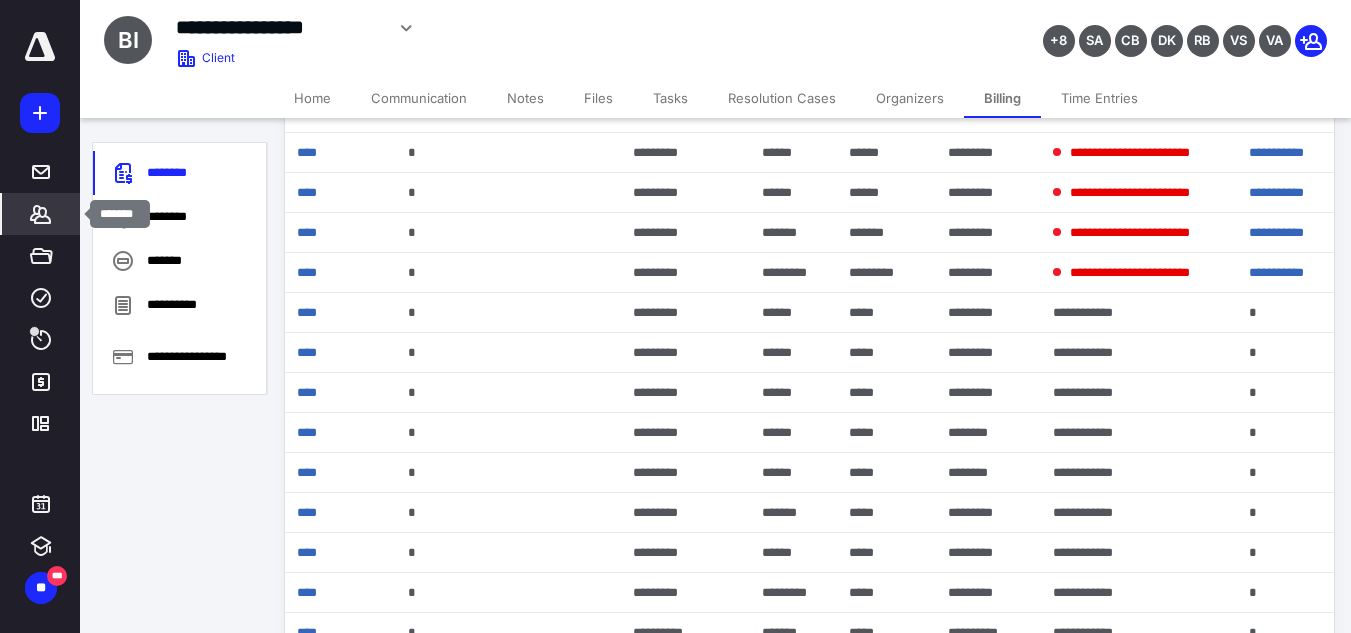 click on "*******" at bounding box center [41, 214] 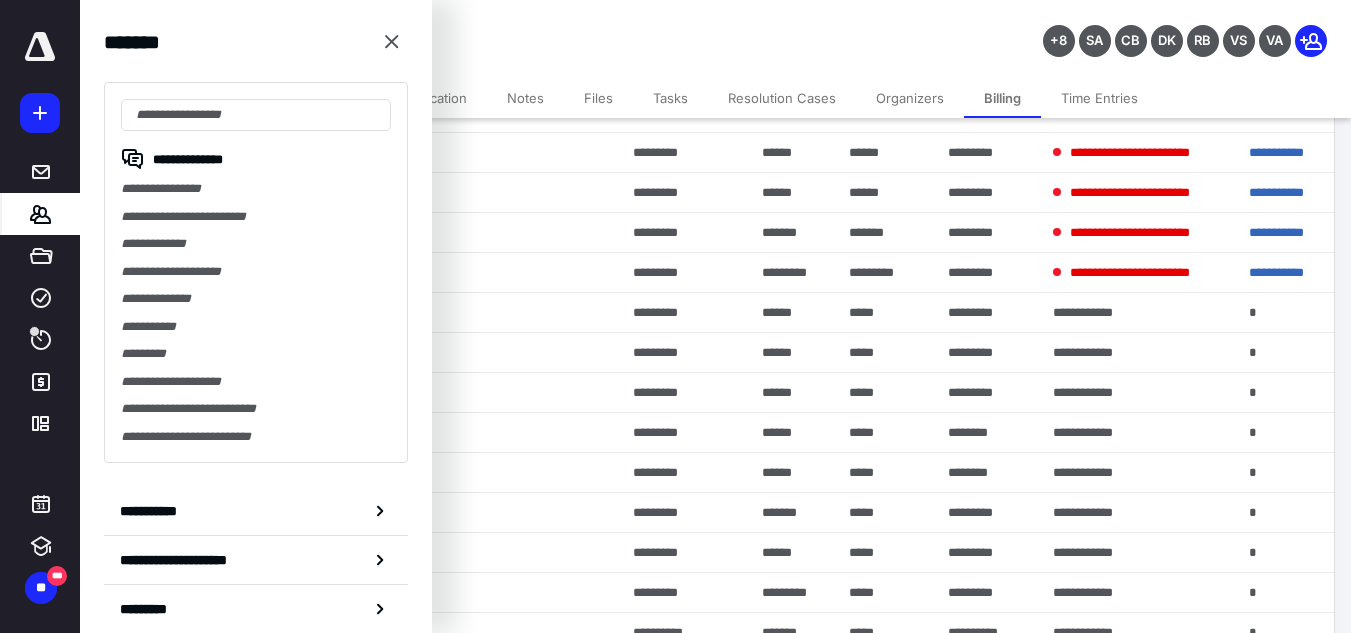 type on "*" 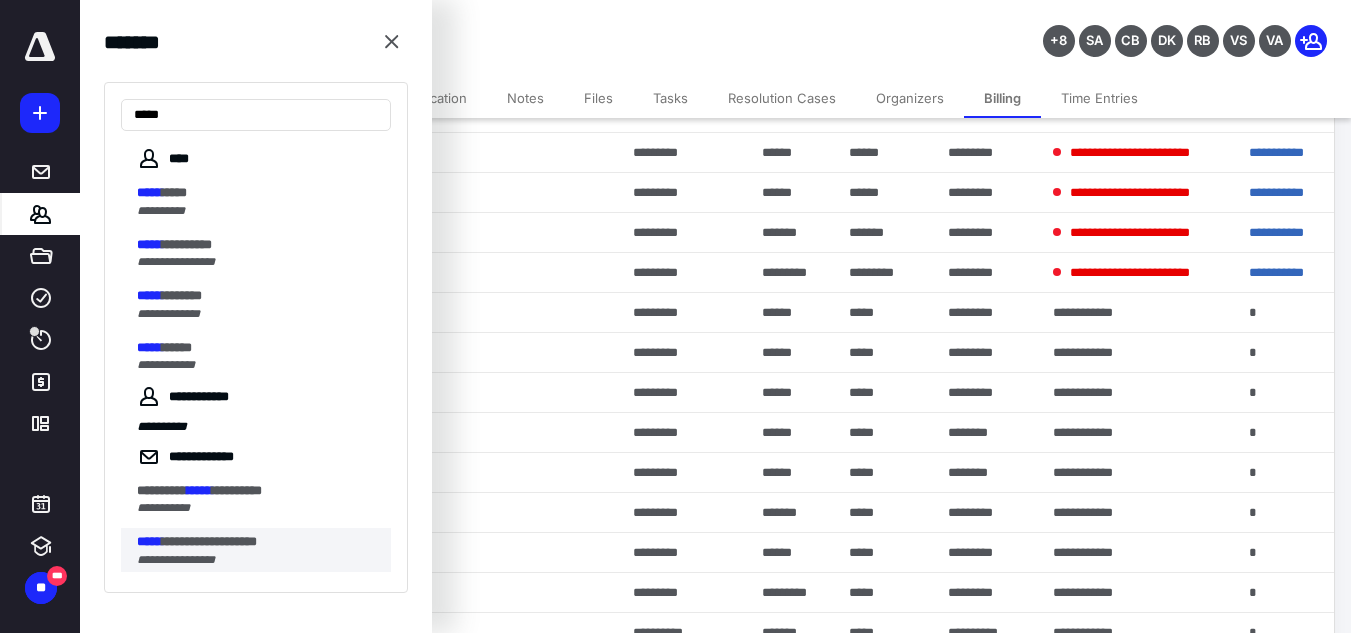 type on "*****" 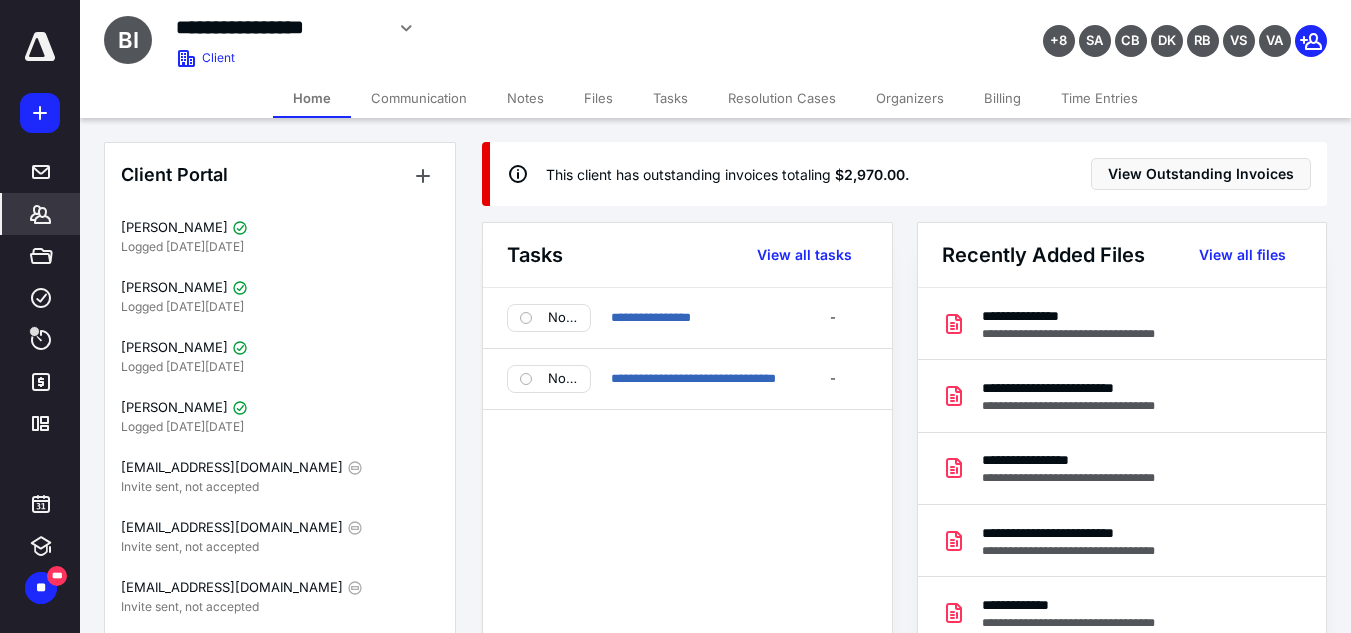 click on "Billing" at bounding box center (1002, 98) 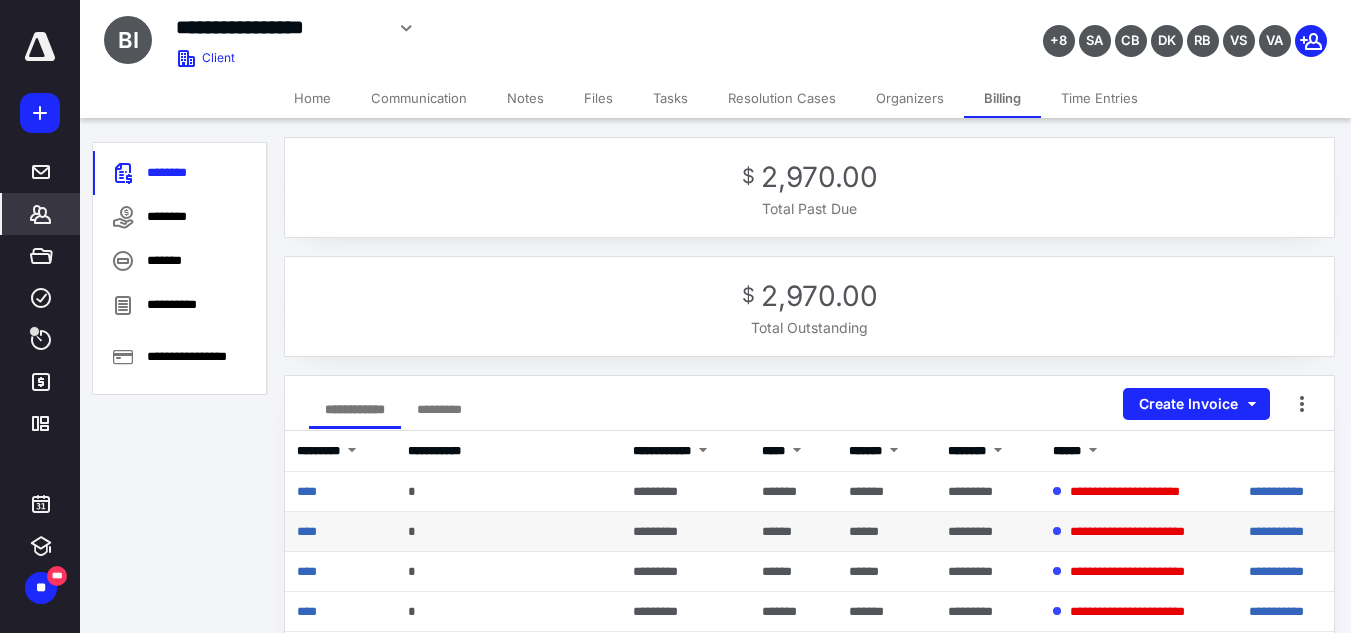 scroll, scrollTop: 0, scrollLeft: 0, axis: both 